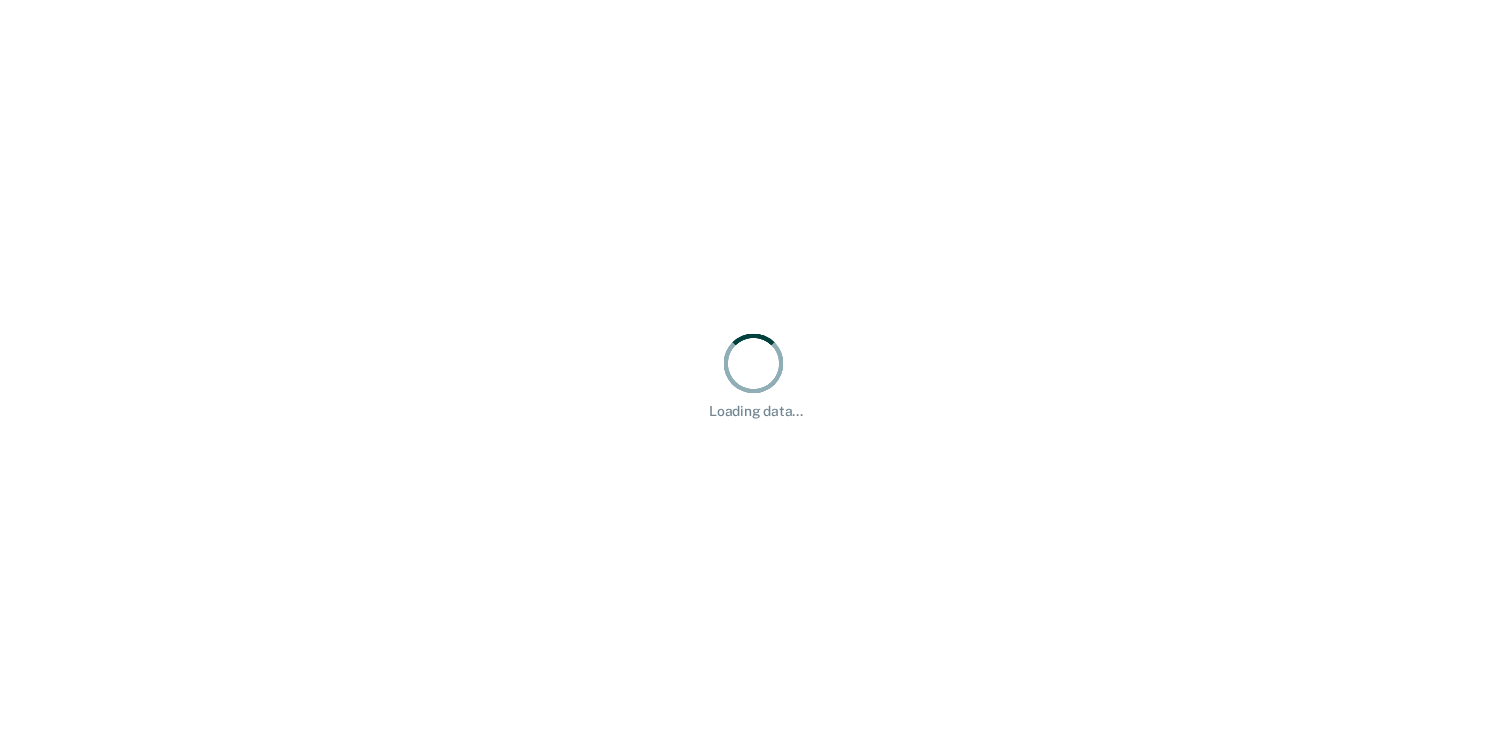 scroll, scrollTop: 0, scrollLeft: 0, axis: both 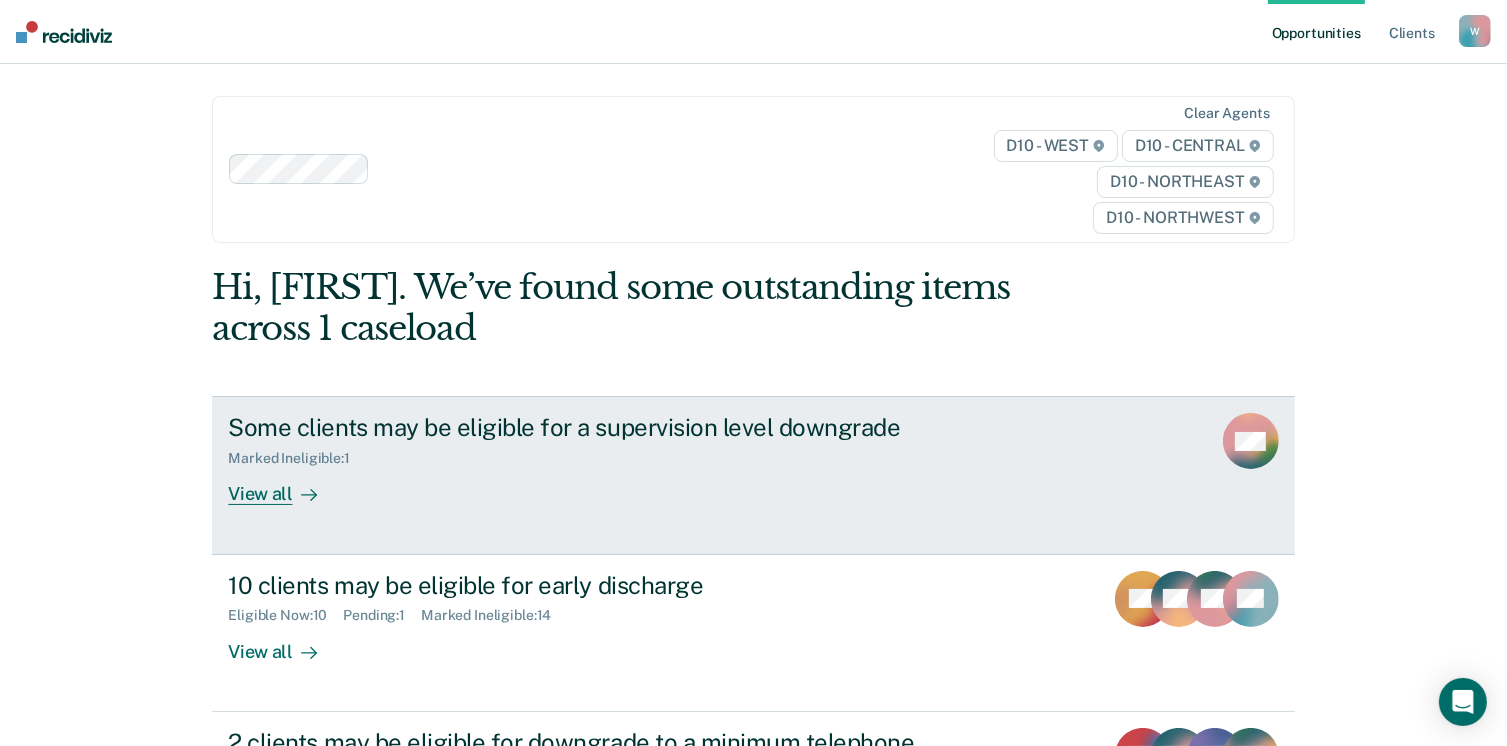click on "Some clients may be eligible for a supervision level downgrade Marked Ineligible :  1 View all" at bounding box center (603, 459) 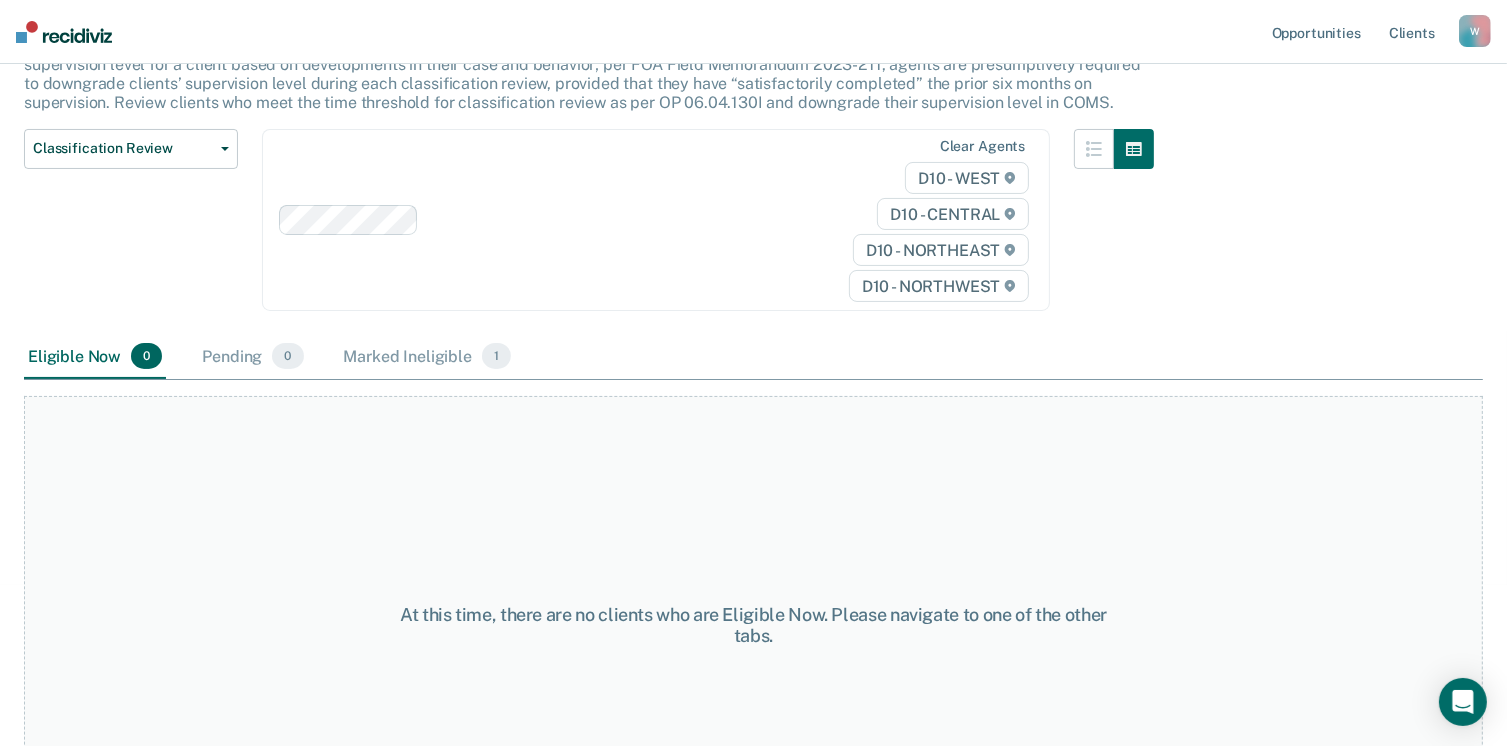 scroll, scrollTop: 282, scrollLeft: 0, axis: vertical 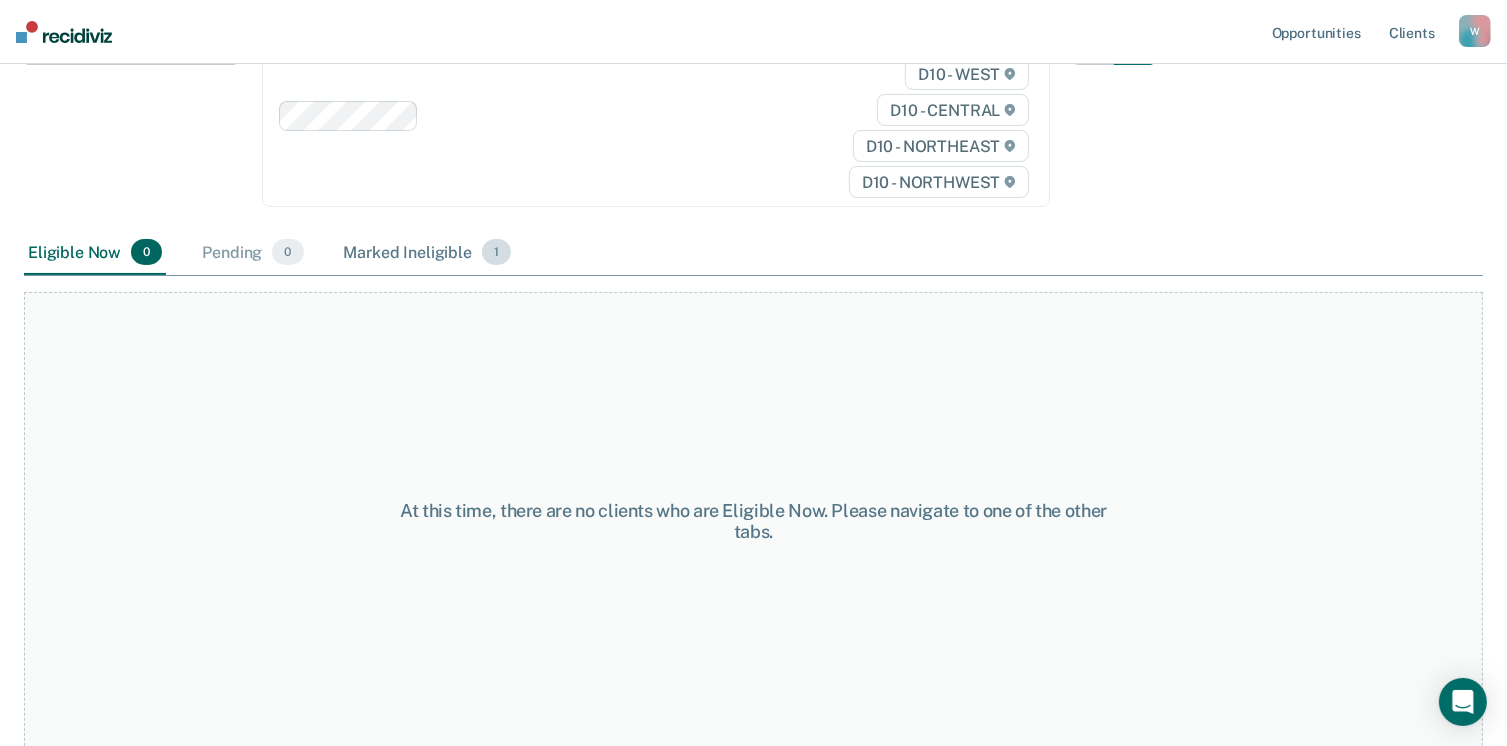 drag, startPoint x: 469, startPoint y: 279, endPoint x: 454, endPoint y: 258, distance: 25.806976 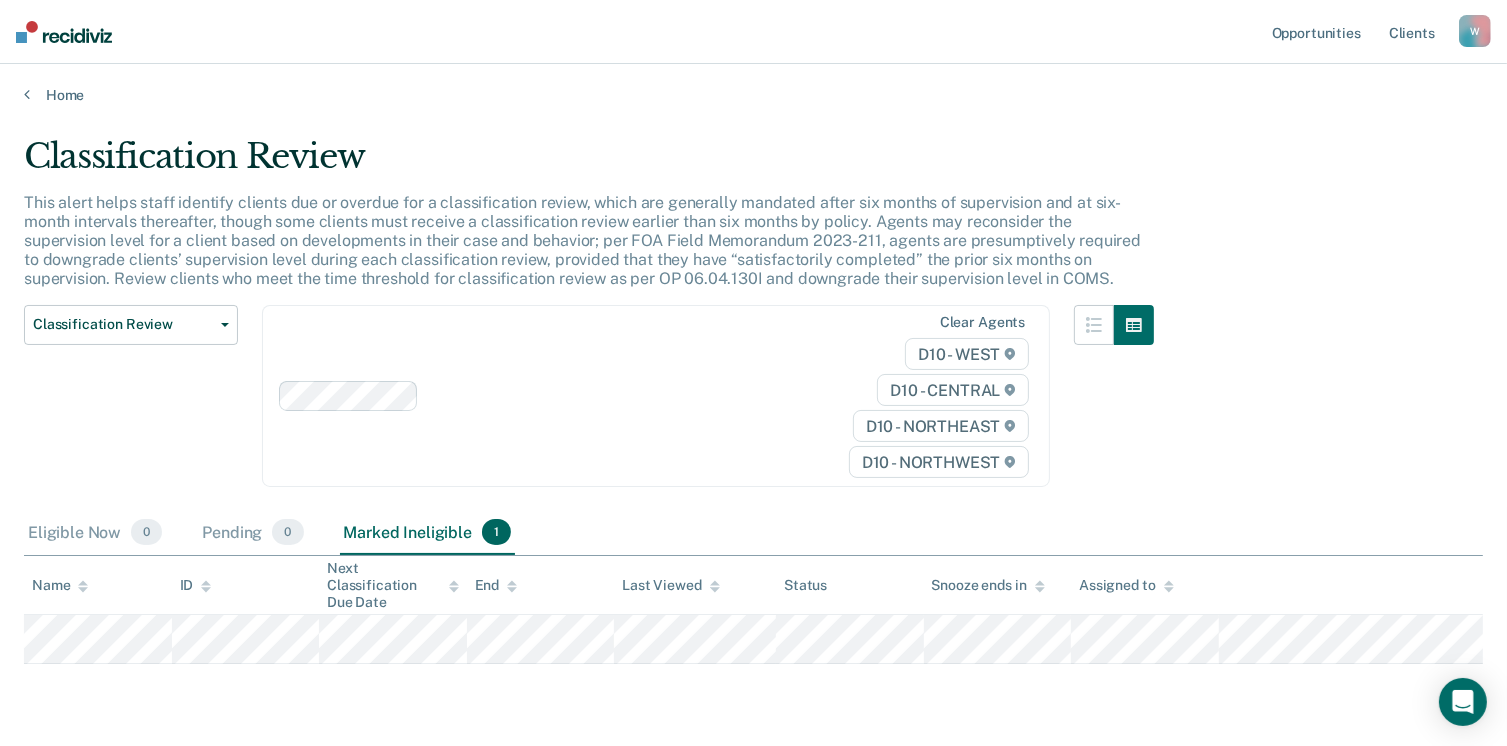 scroll, scrollTop: 0, scrollLeft: 0, axis: both 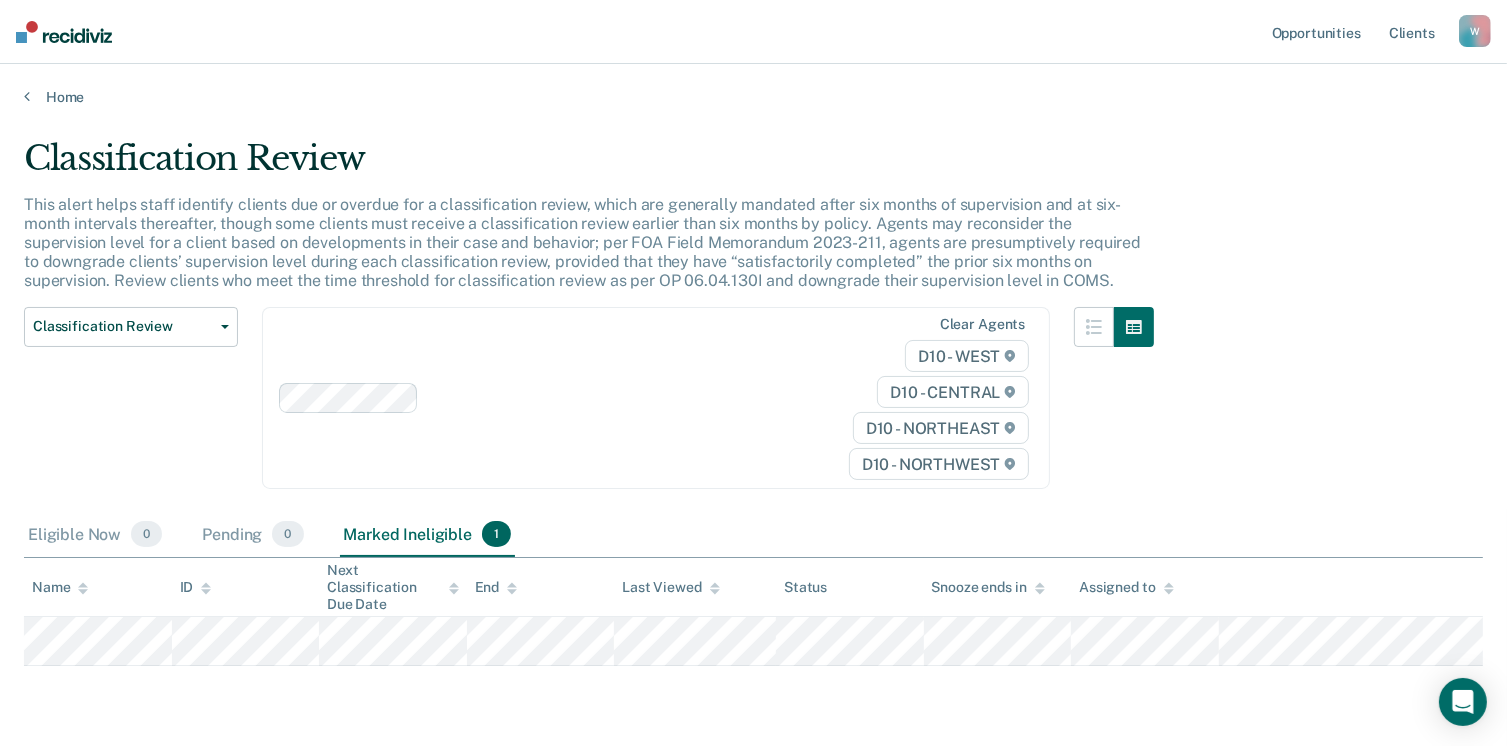 click on "Classification Review   This alert helps staff identify clients due or overdue for a classification review, which are generally mandated after six months of supervision and at six-month intervals thereafter, though some clients must receive a classification review earlier than six months by policy. Agents may reconsider the supervision level for a client based on developments in their case and behavior; per FOA Field Memorandum 2023-211, agents are presumptively required to downgrade clients’ supervision level during each classification review, provided that they have “satisfactorily completed” the prior six months on supervision. Review clients who meet the time threshold for classification review as per OP 06.04.130I and downgrade their supervision level in COMS. Classification Review Classification Review Early Discharge Minimum Telephone Reporting Overdue for Discharge Supervision Level Mismatch Clear   agents D10 - [REGION]   D10 - [REGION]   D10 - [REGION]   D10 - [REGION]   Eligible Now 0 0 1 ID" at bounding box center (753, 455) 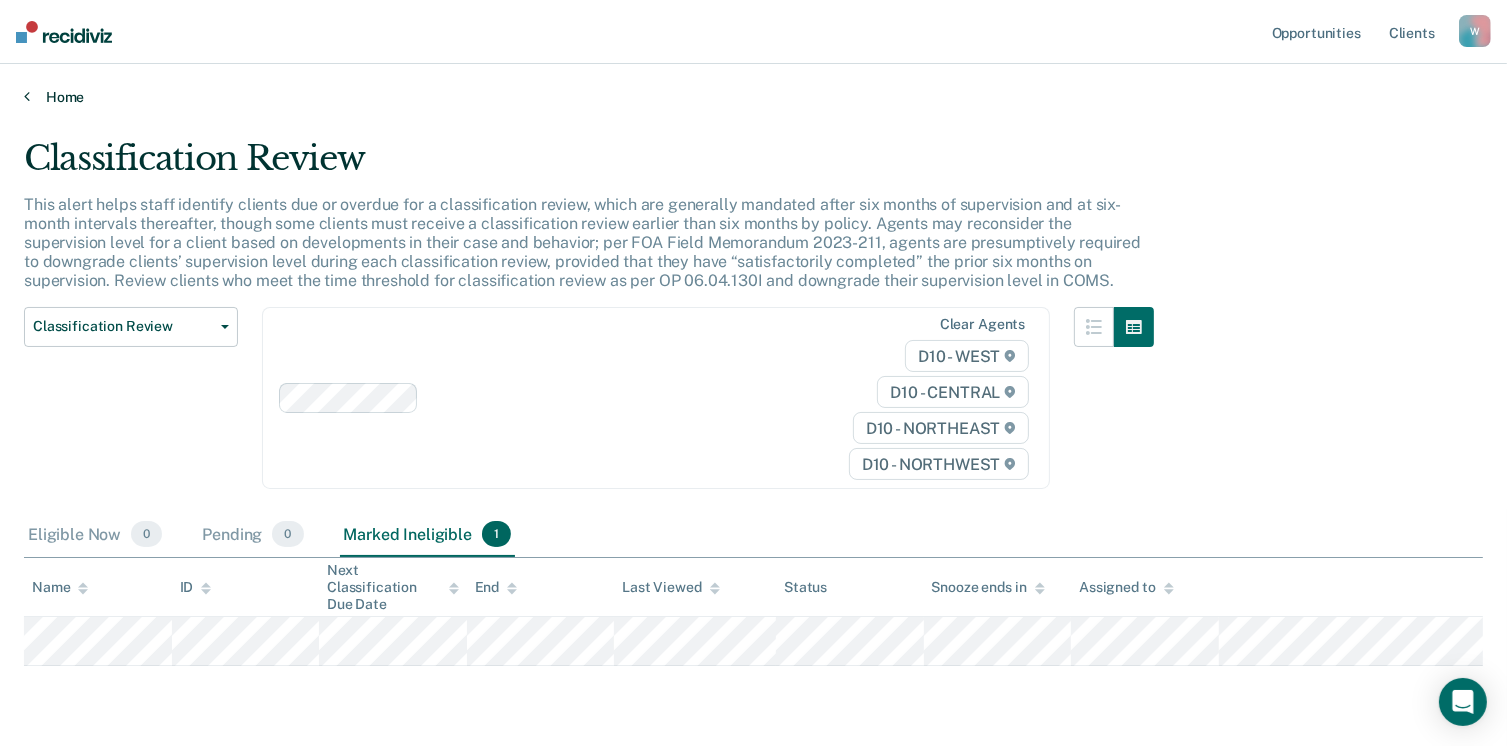 click on "Home" at bounding box center [753, 97] 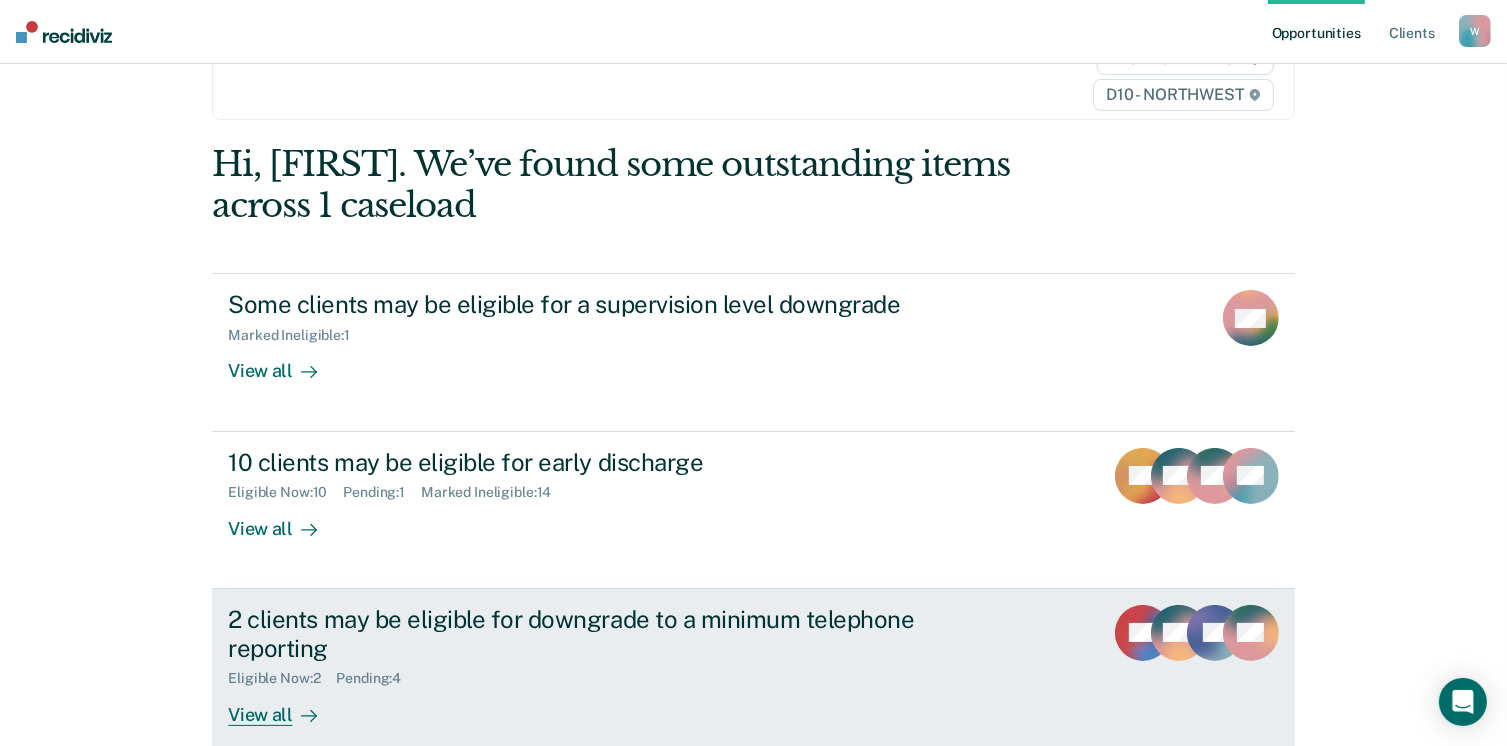 scroll, scrollTop: 200, scrollLeft: 0, axis: vertical 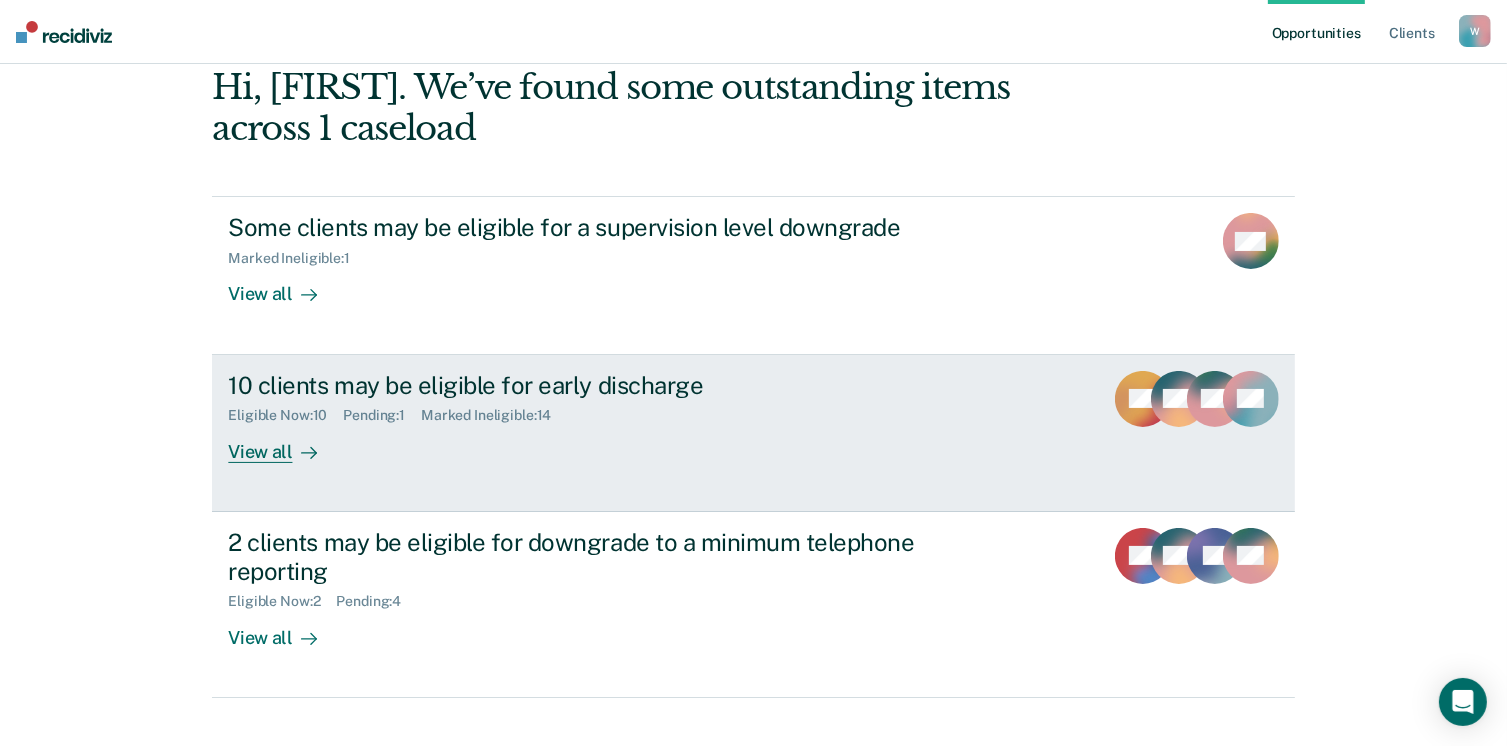 click on "10 clients may be eligible for early discharge Eligible Now :  10 Pending :  1 Marked Ineligible :  14 View all   DG VW BG + 7" at bounding box center (753, 433) 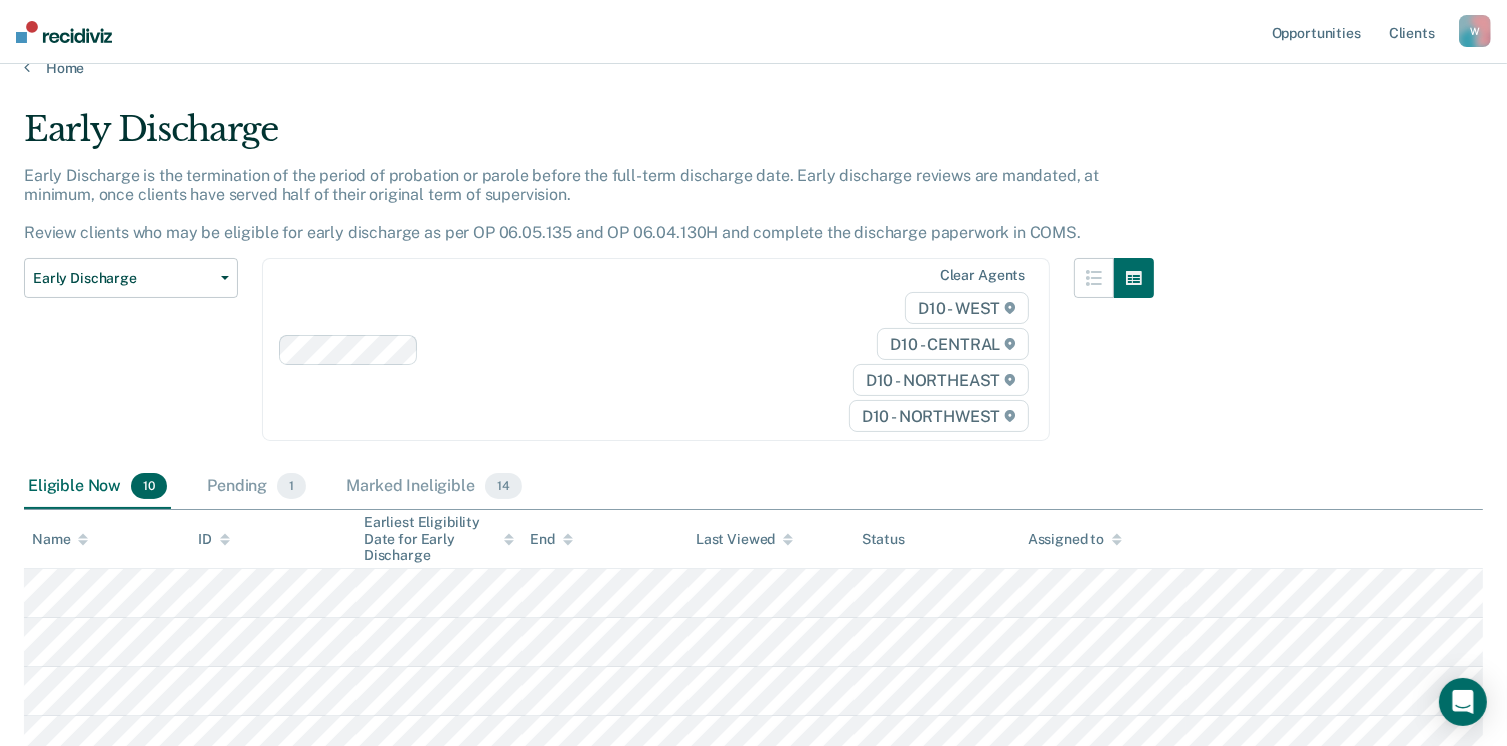 scroll, scrollTop: 0, scrollLeft: 0, axis: both 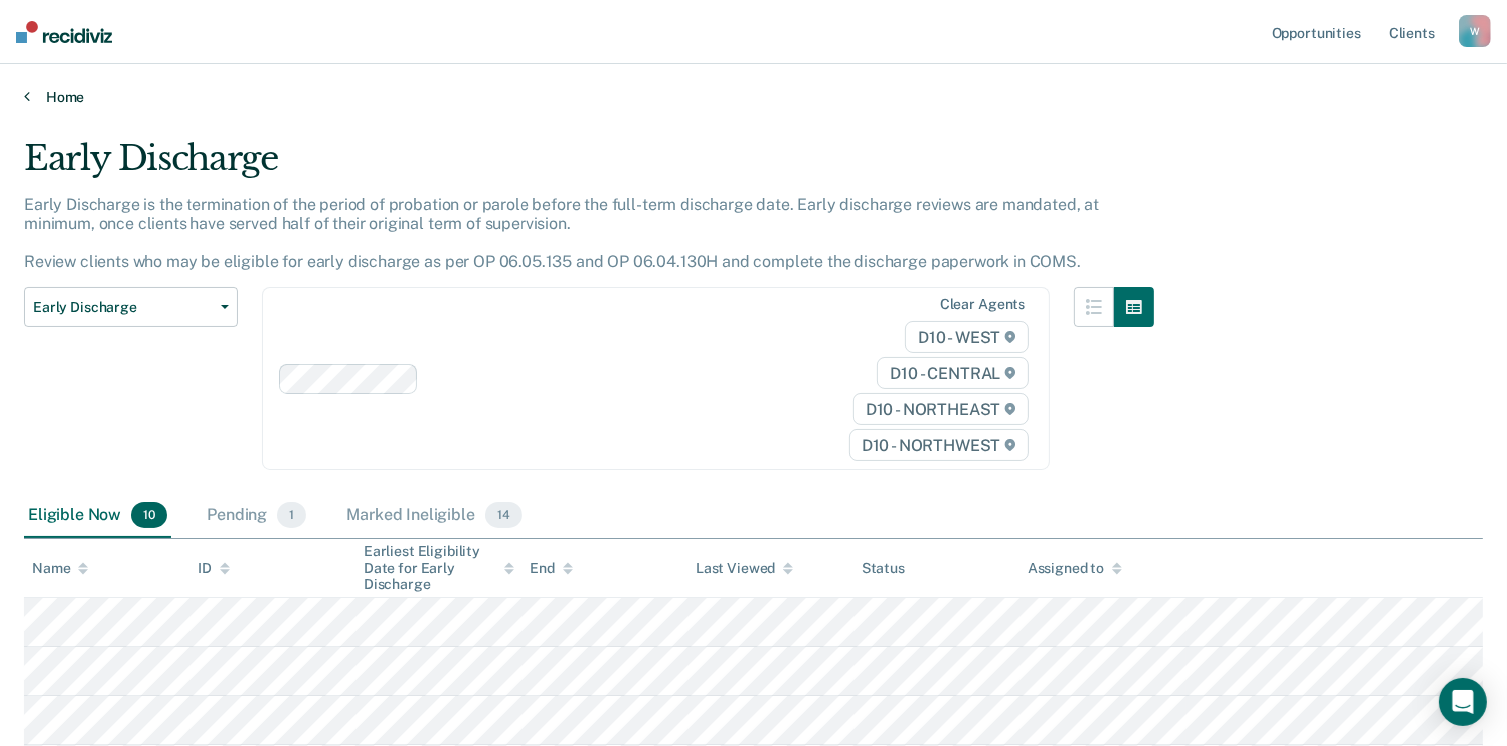 click on "Home" at bounding box center [753, 97] 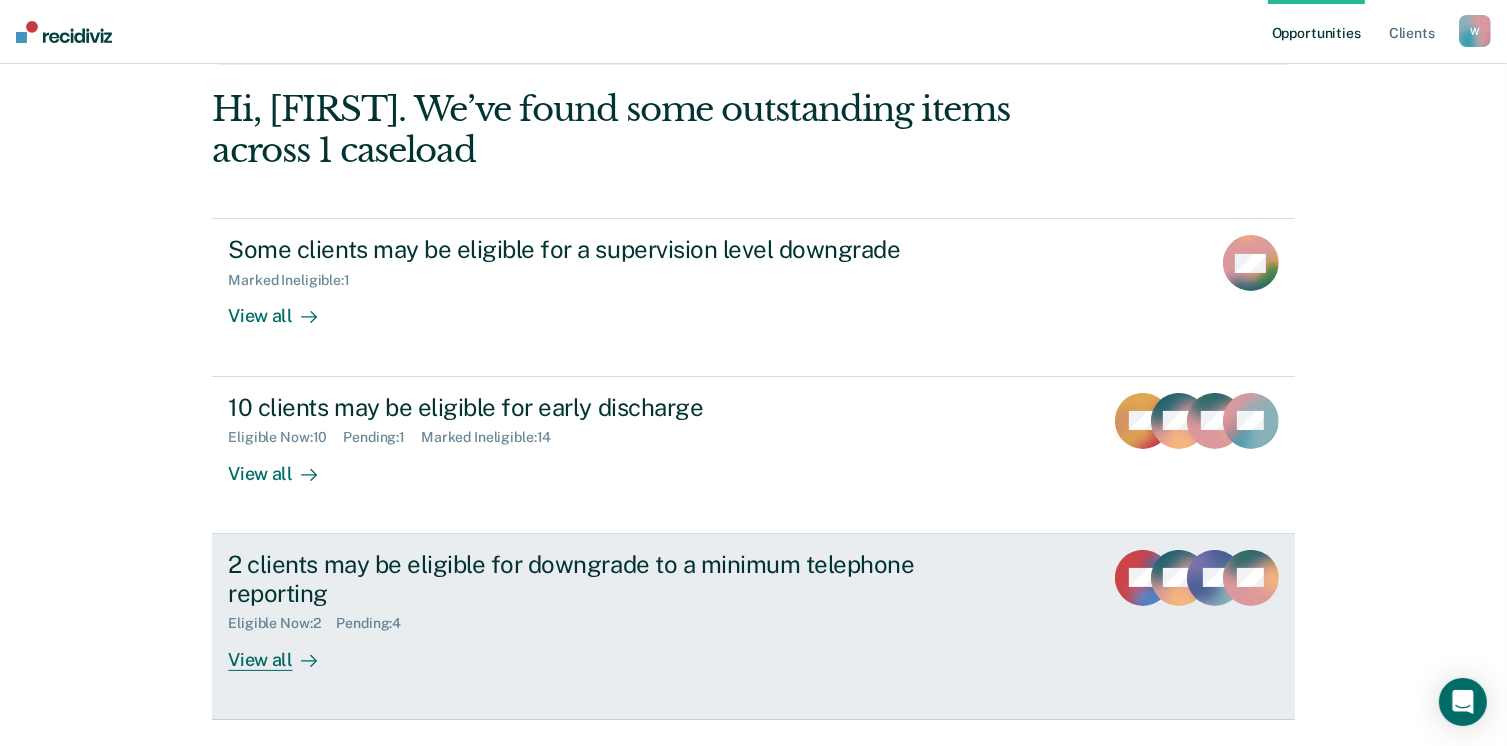 scroll, scrollTop: 272, scrollLeft: 0, axis: vertical 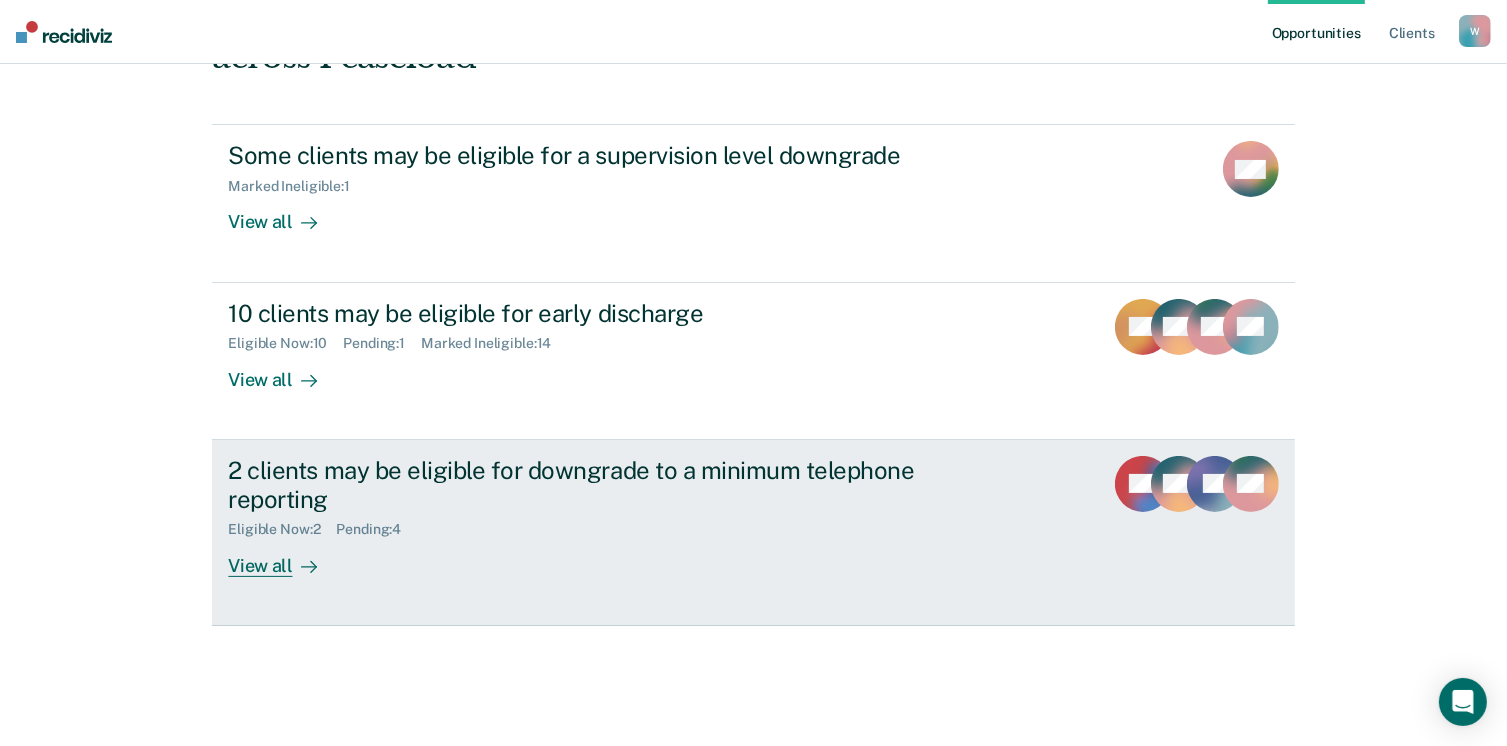 click on "2 clients may be eligible for downgrade to a minimum telephone reporting" at bounding box center [579, 485] 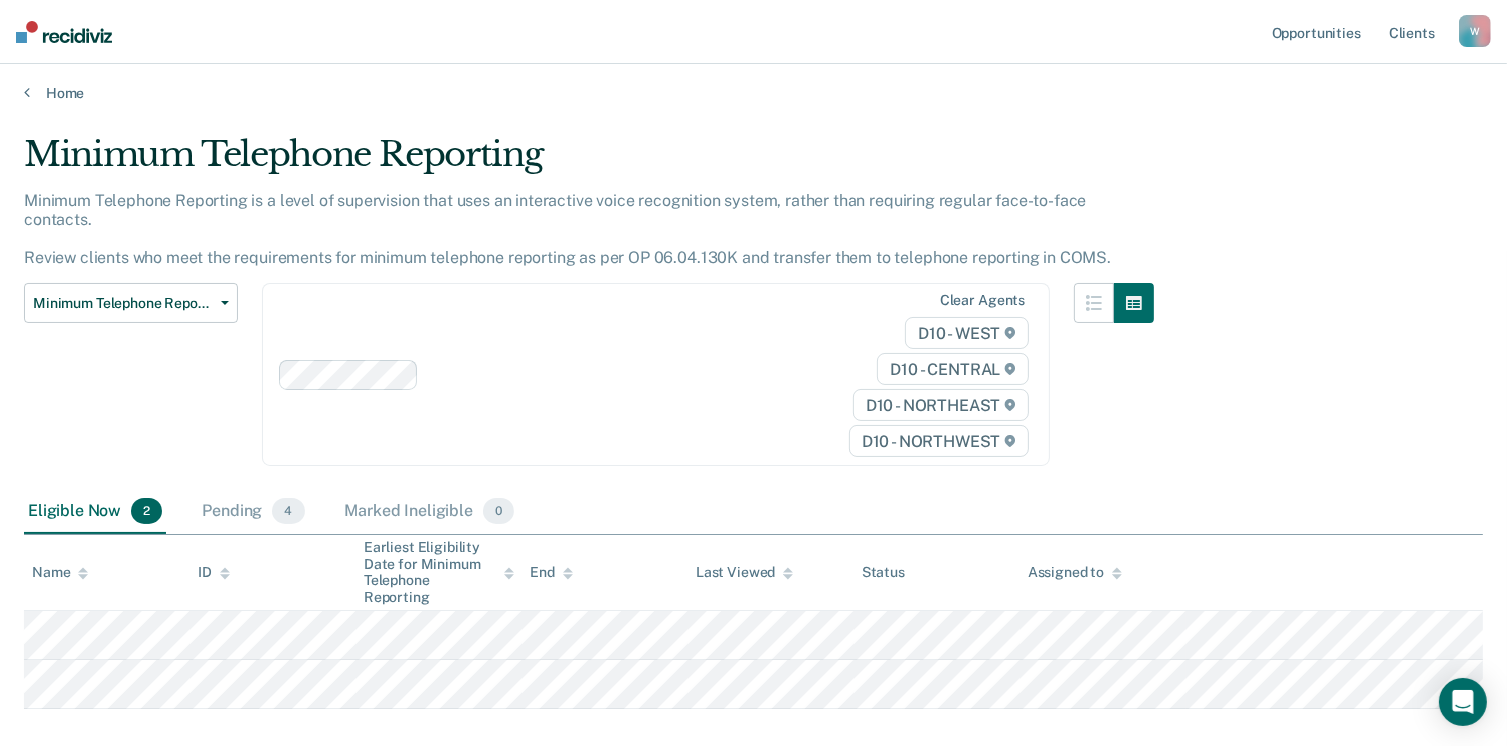scroll, scrollTop: 0, scrollLeft: 0, axis: both 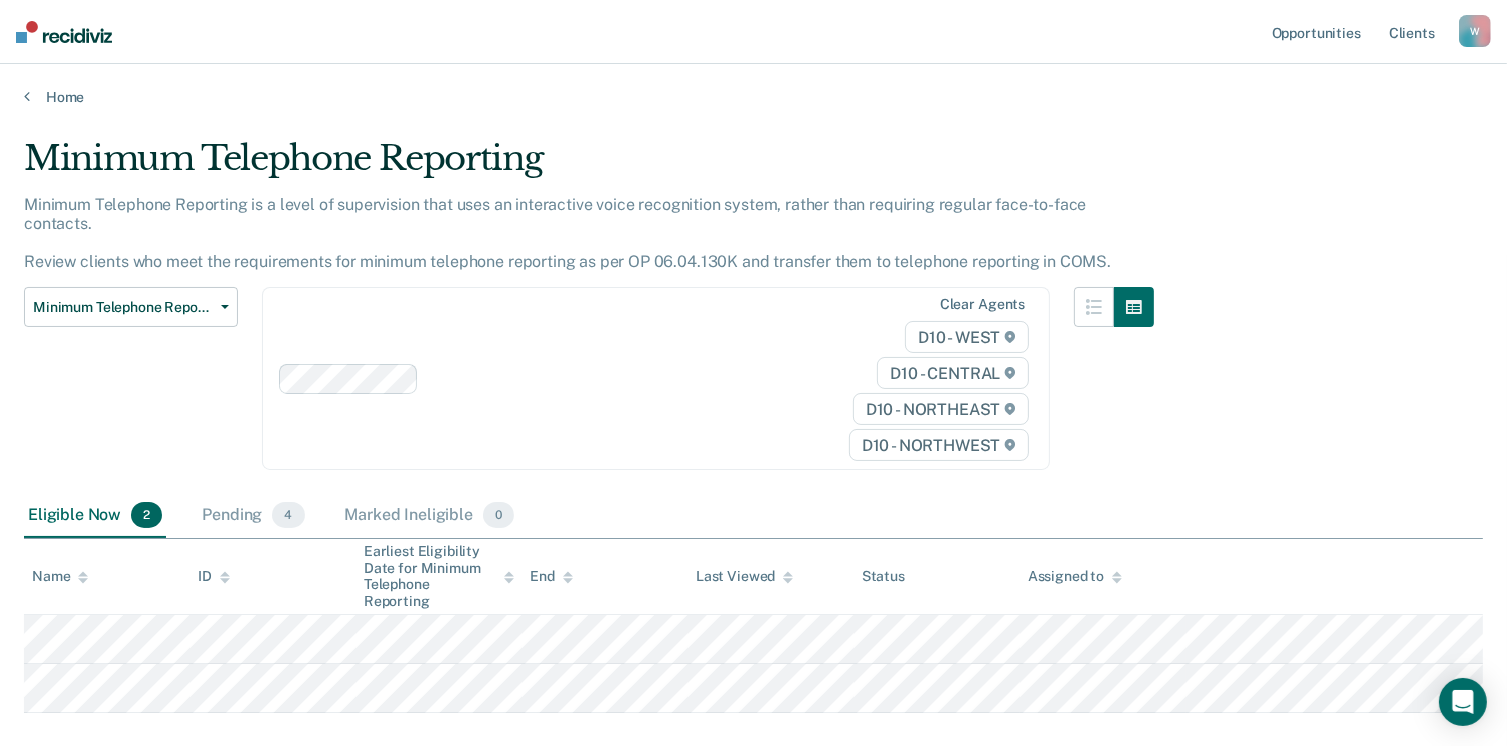 click on "Home" at bounding box center (753, 85) 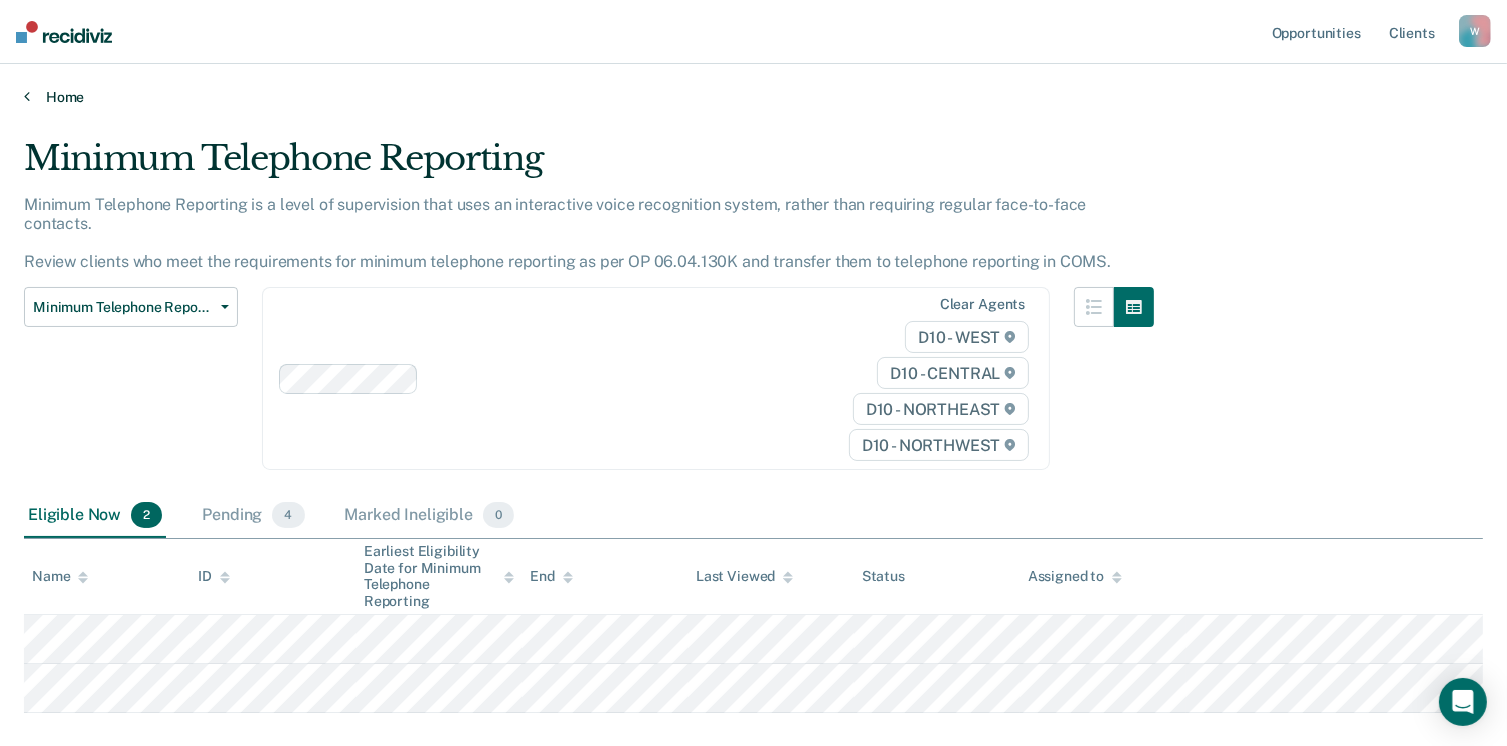 click on "Home" at bounding box center (753, 97) 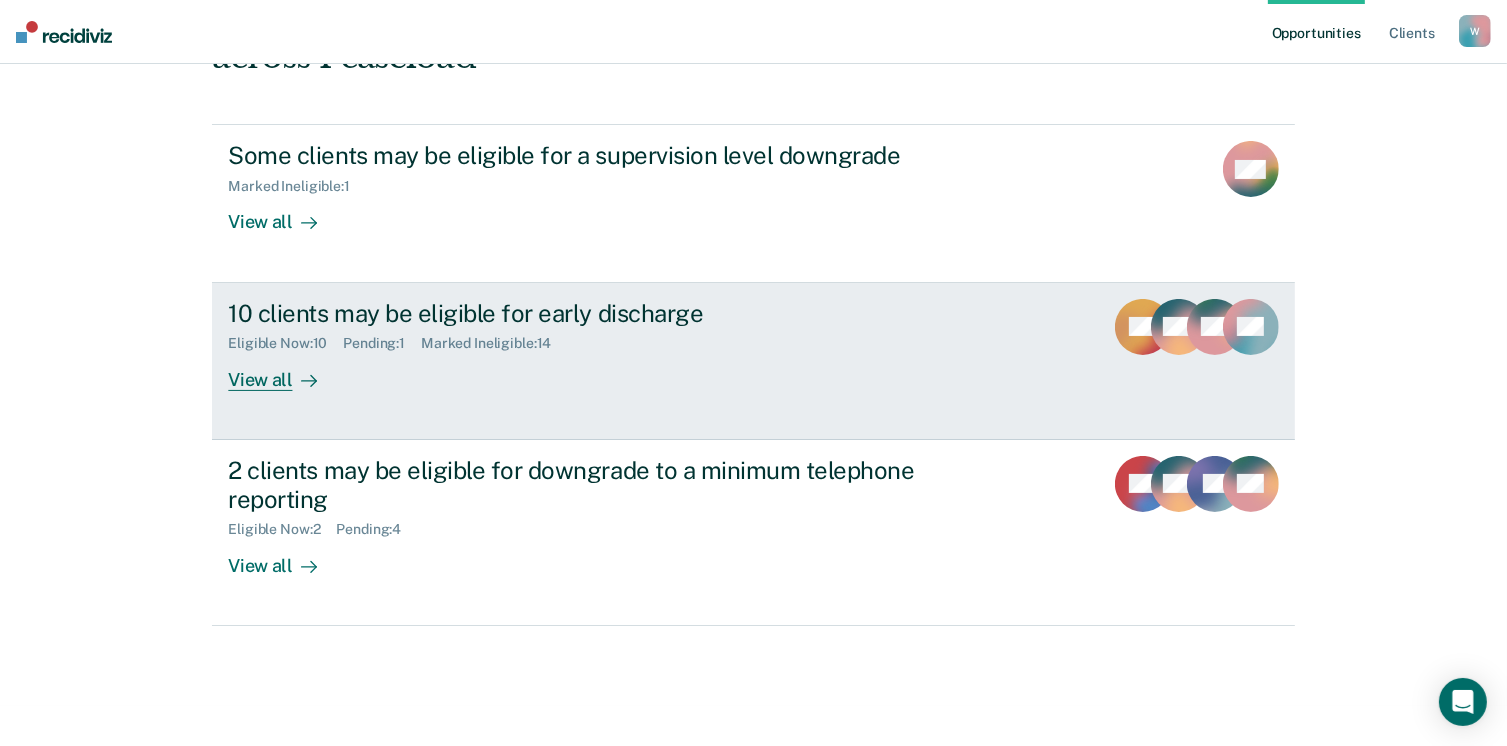 scroll, scrollTop: 0, scrollLeft: 0, axis: both 